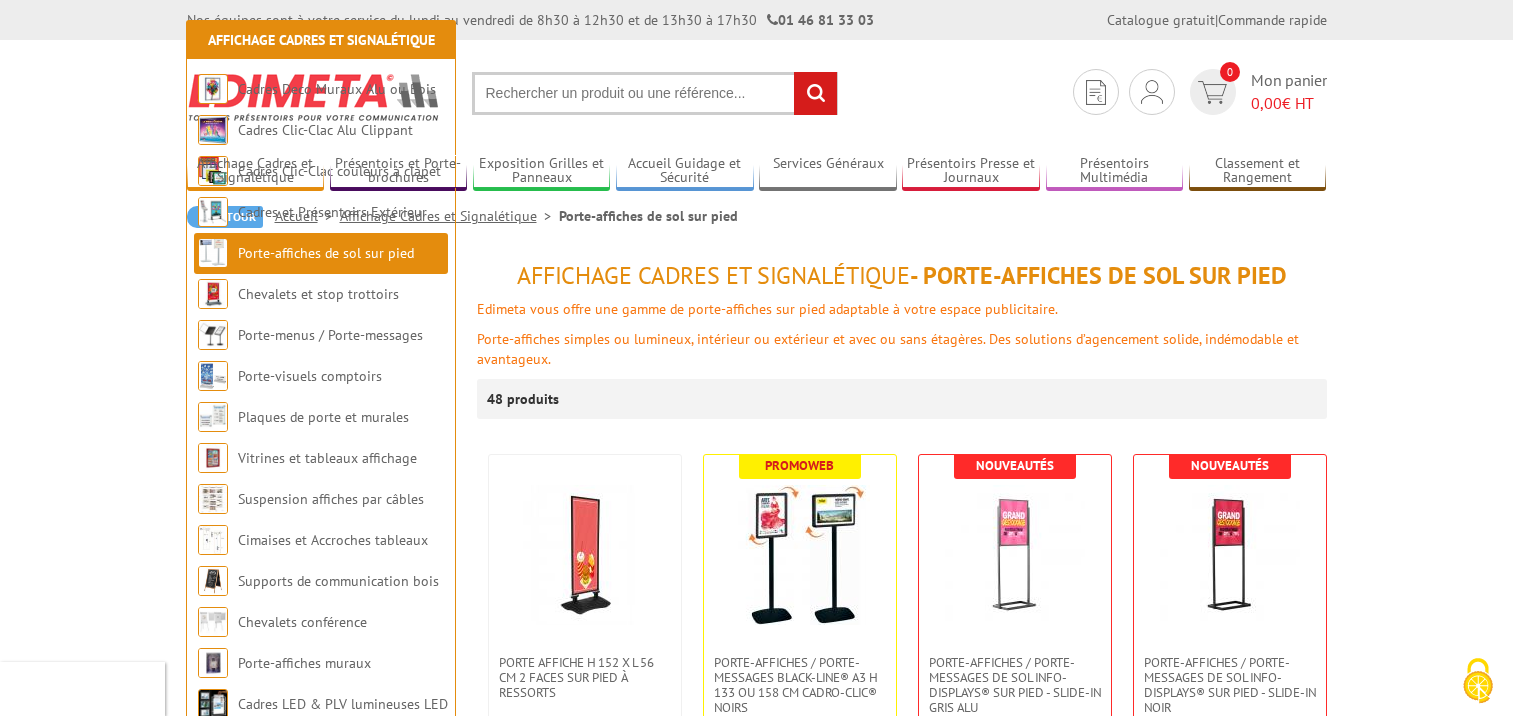 scroll, scrollTop: 400, scrollLeft: 0, axis: vertical 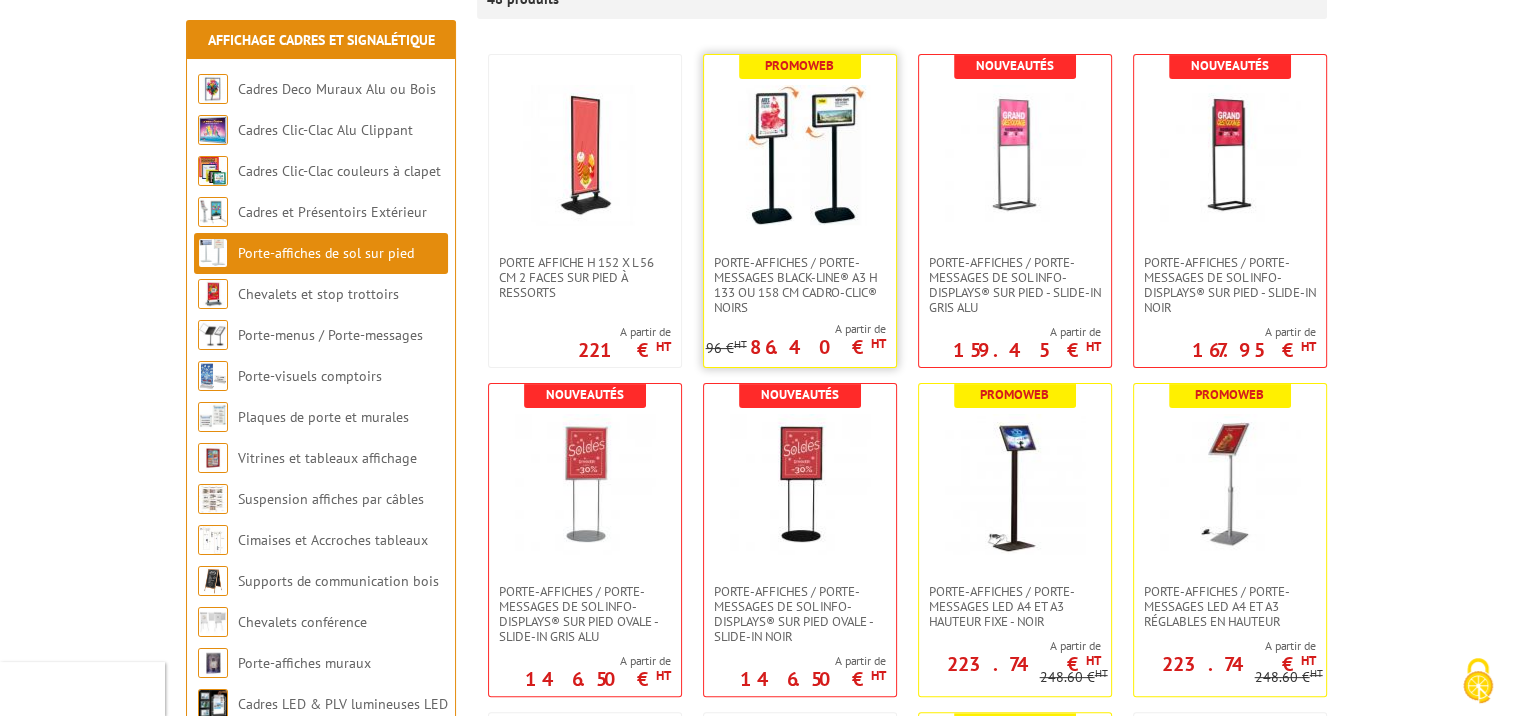 click at bounding box center (800, 155) 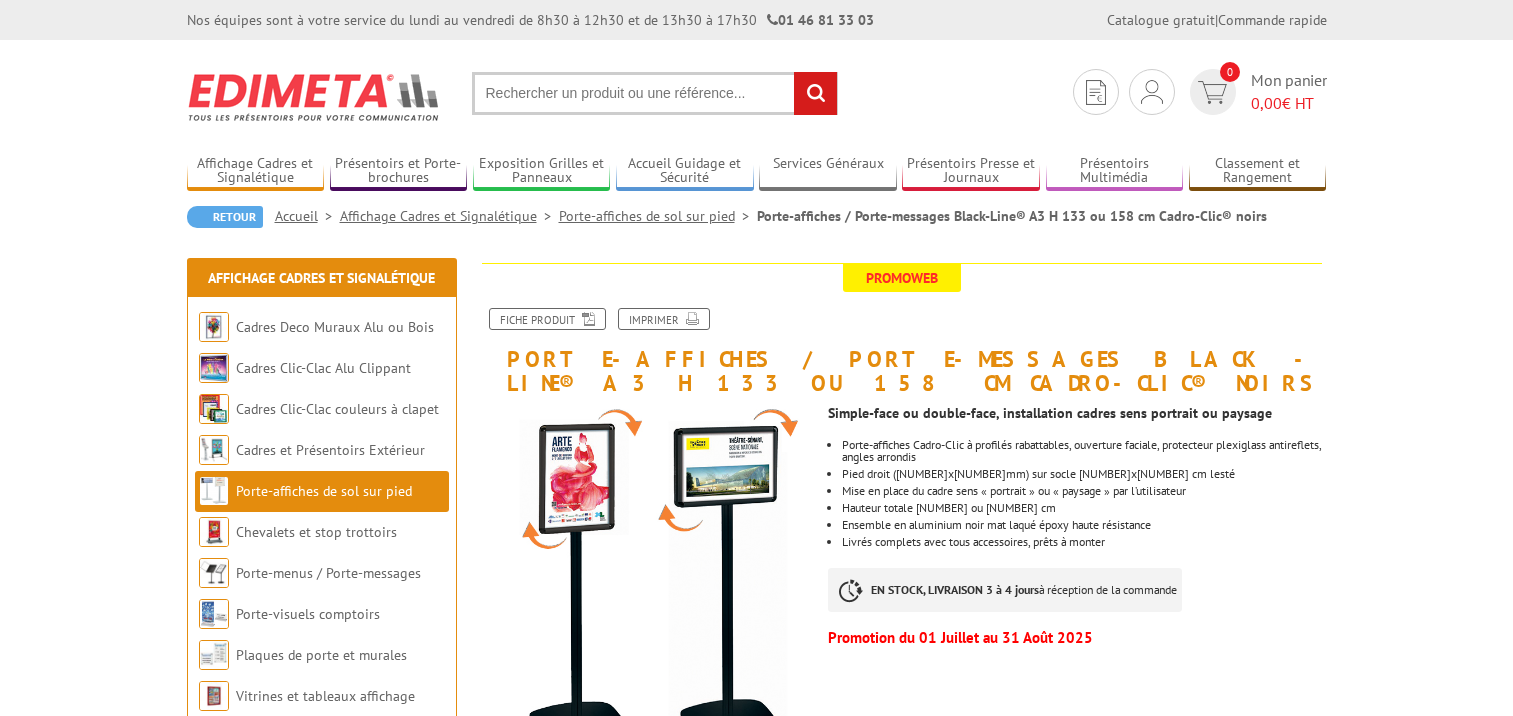 scroll, scrollTop: 0, scrollLeft: 0, axis: both 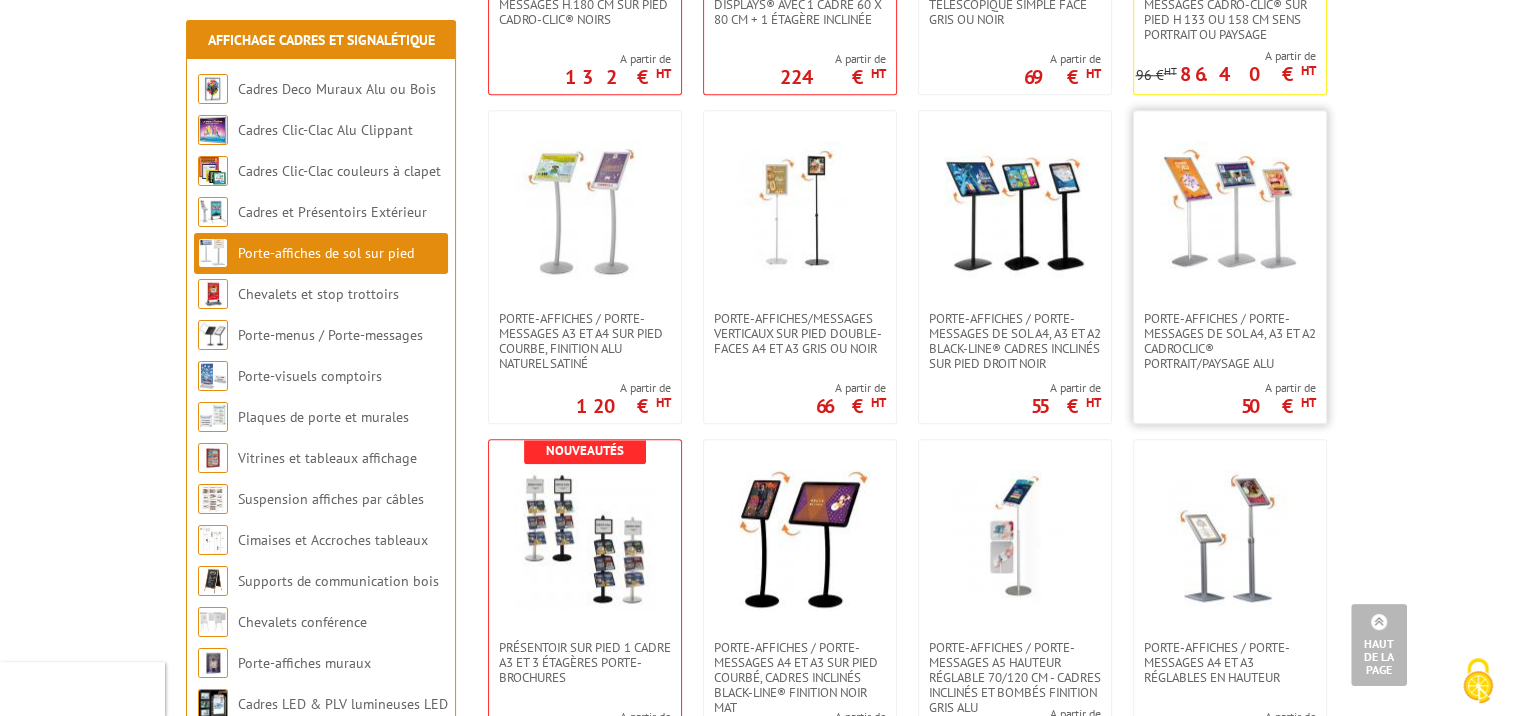 click at bounding box center (1230, 211) 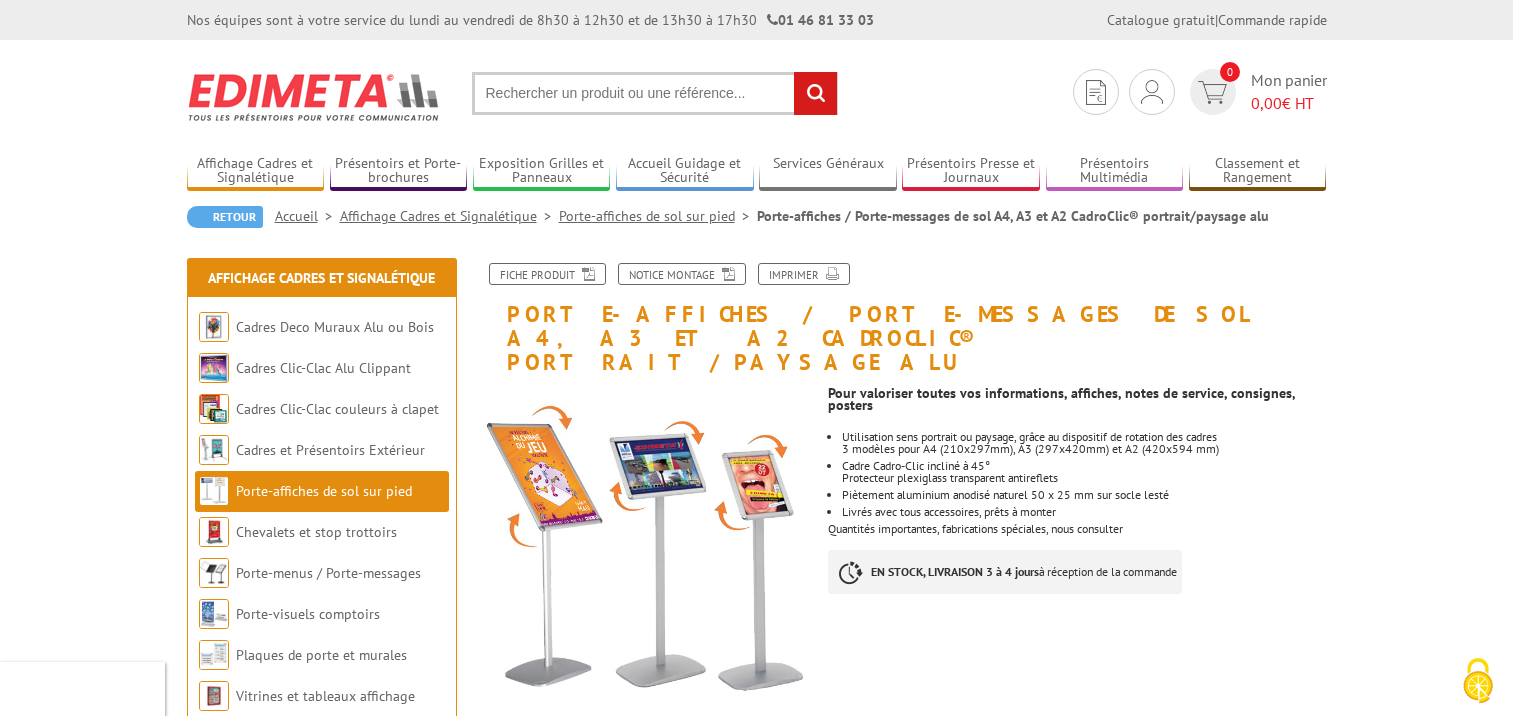 scroll, scrollTop: 0, scrollLeft: 0, axis: both 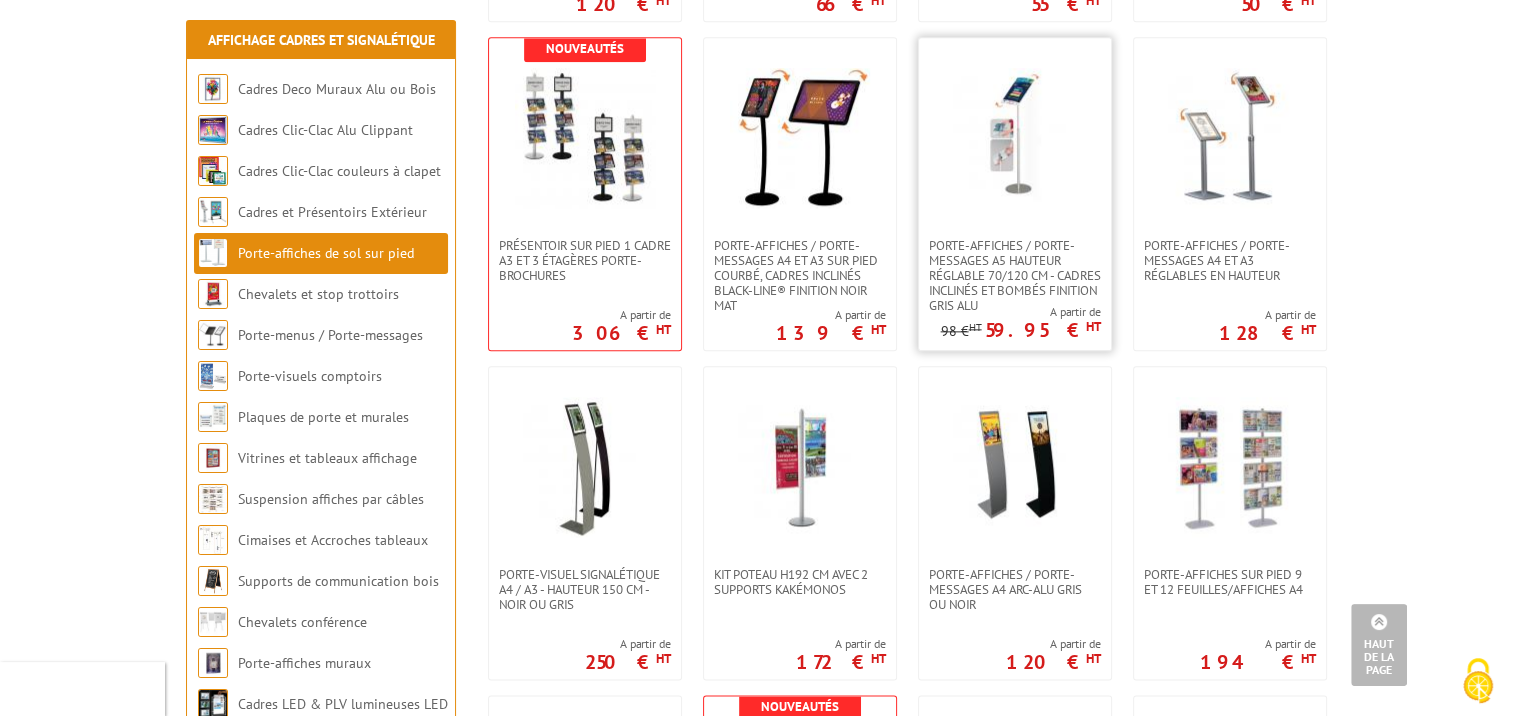 click at bounding box center [1015, 138] 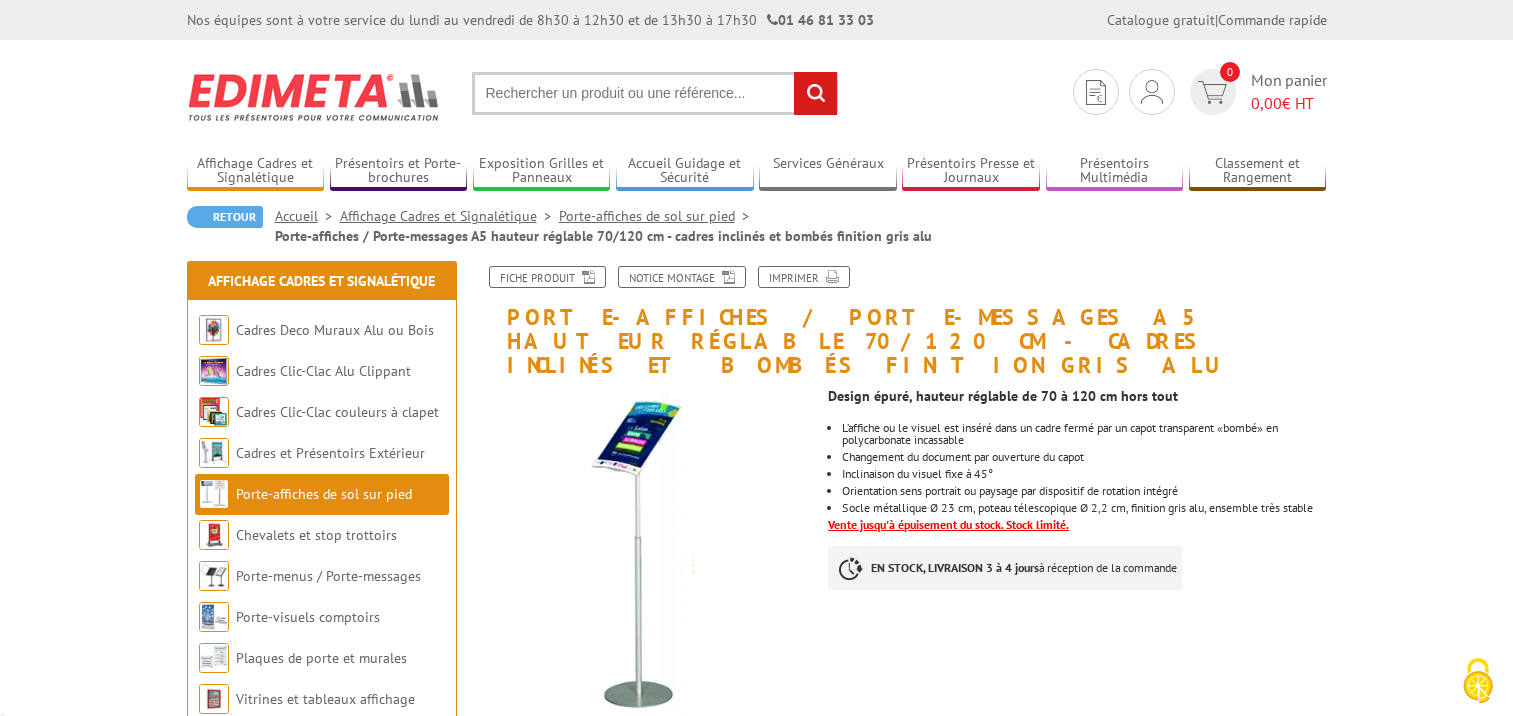 scroll, scrollTop: 0, scrollLeft: 0, axis: both 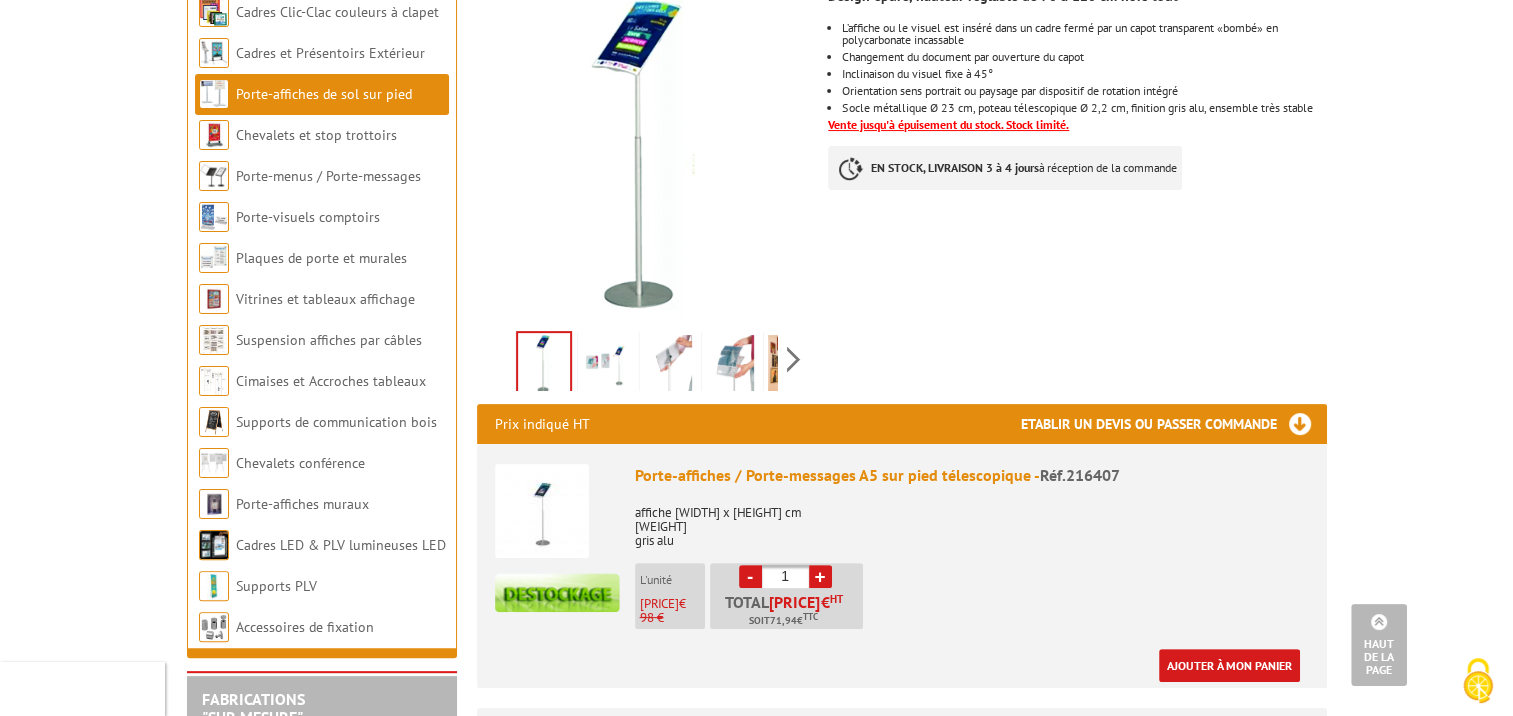 click at bounding box center [606, 366] 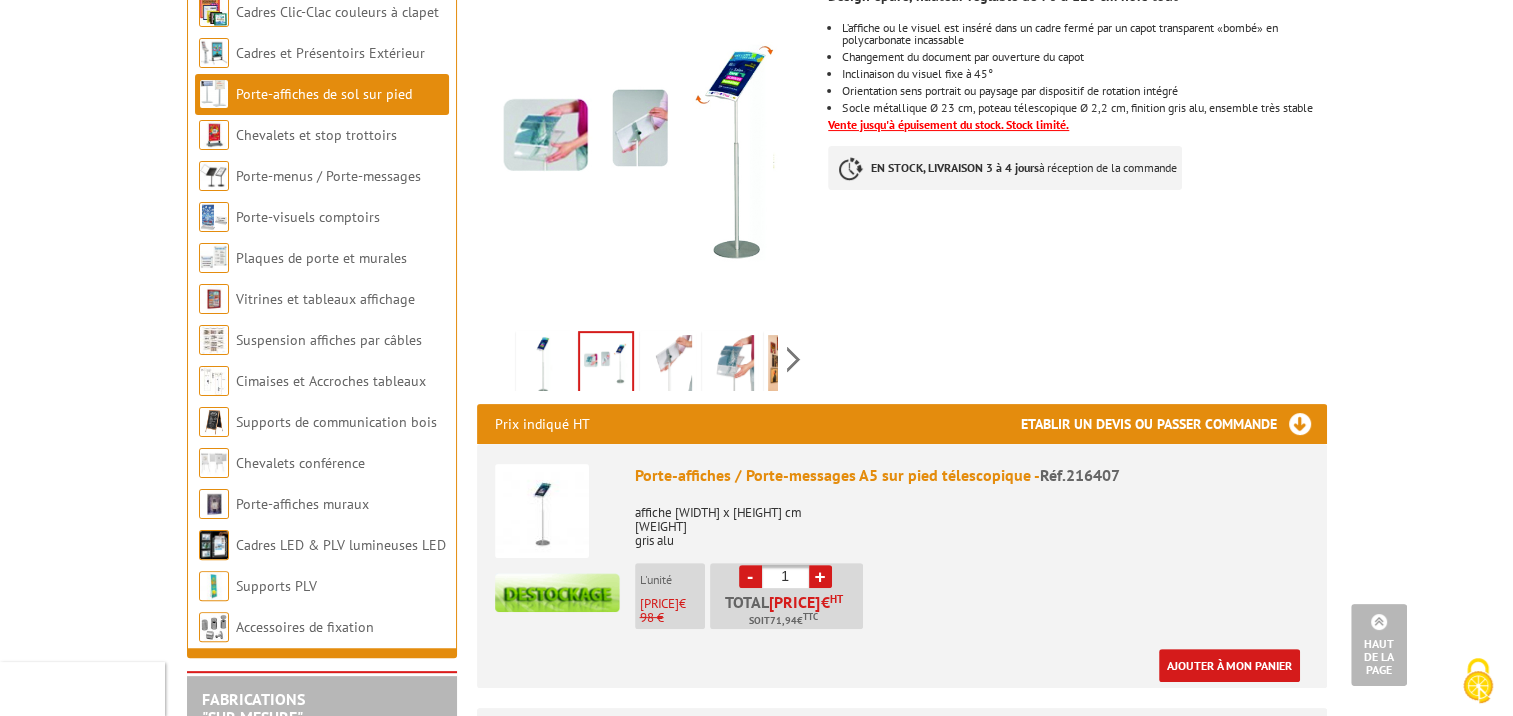 click at bounding box center [668, 366] 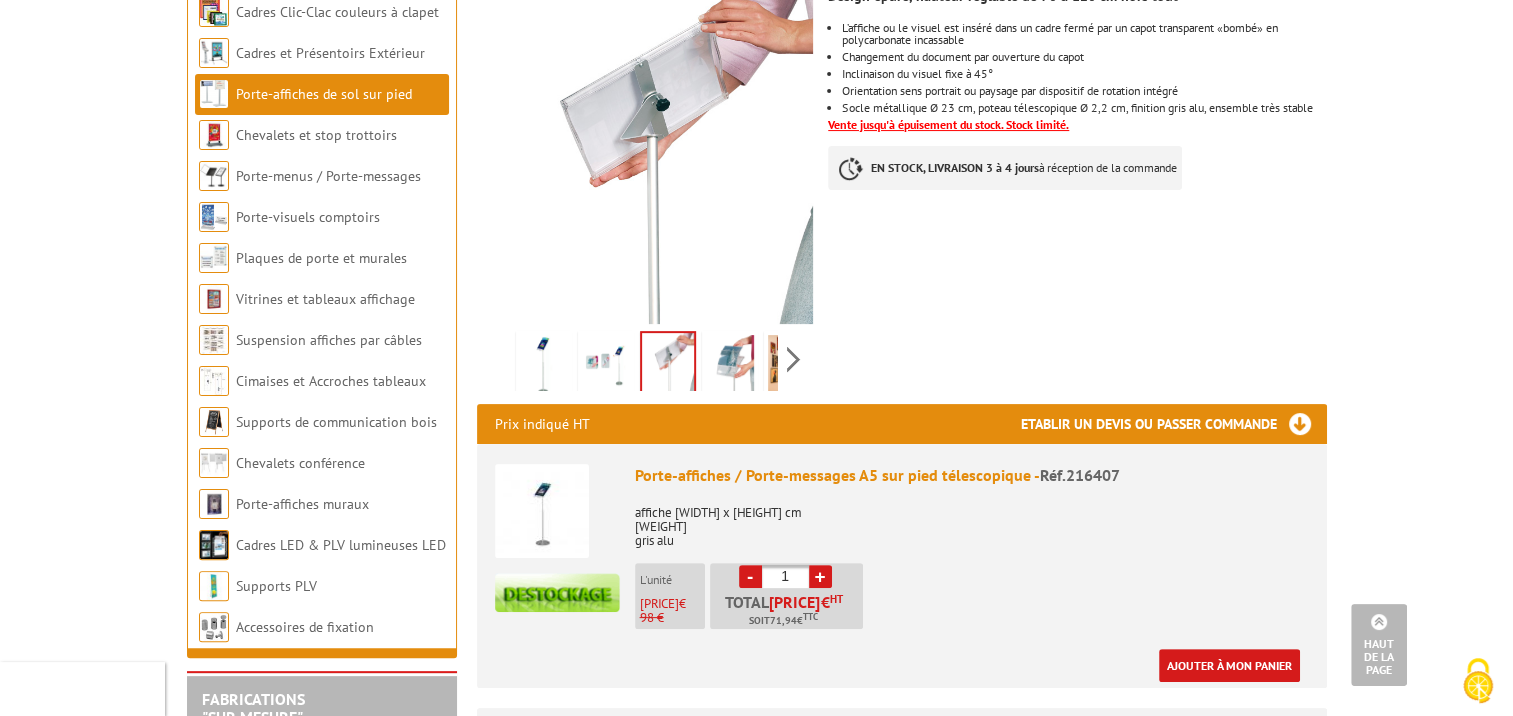 click at bounding box center (730, 366) 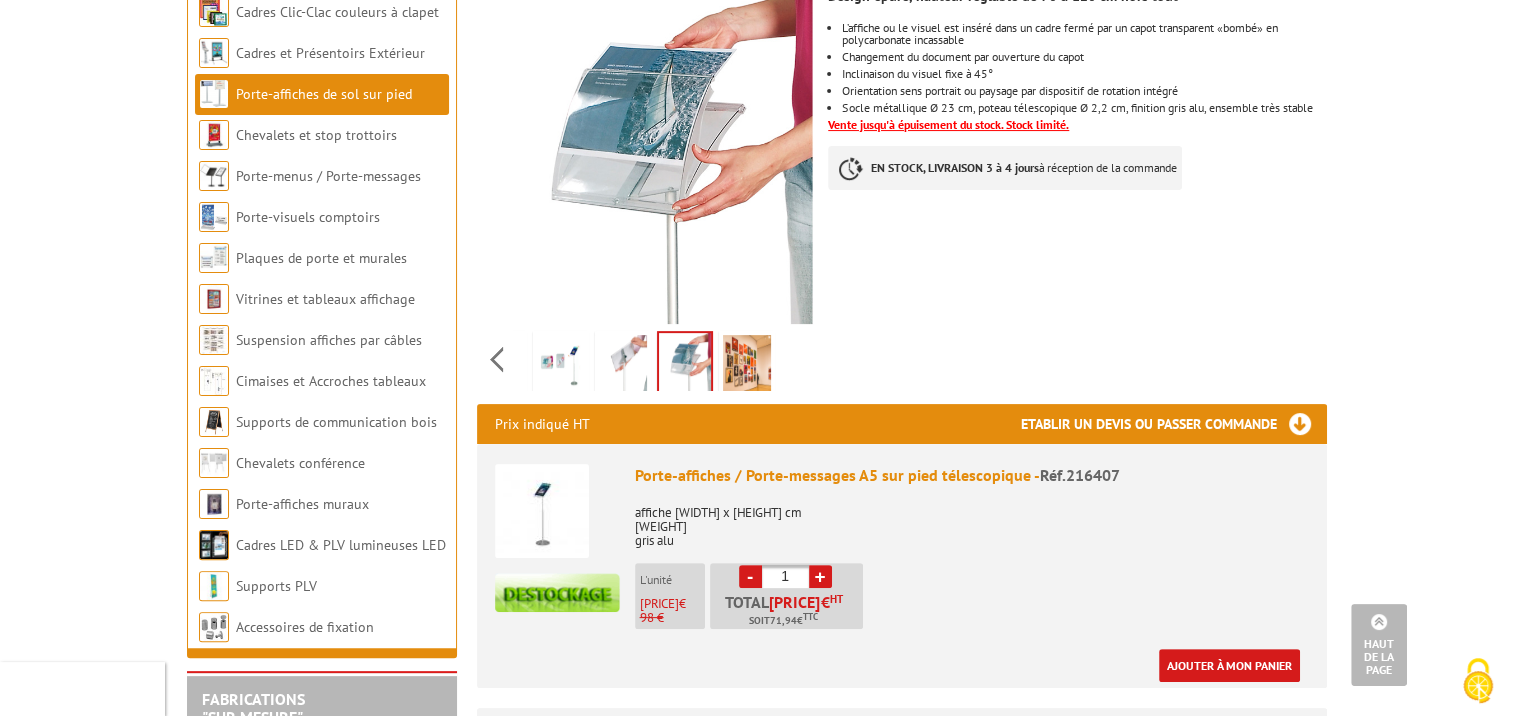 click on "Previous Next" at bounding box center (645, 359) 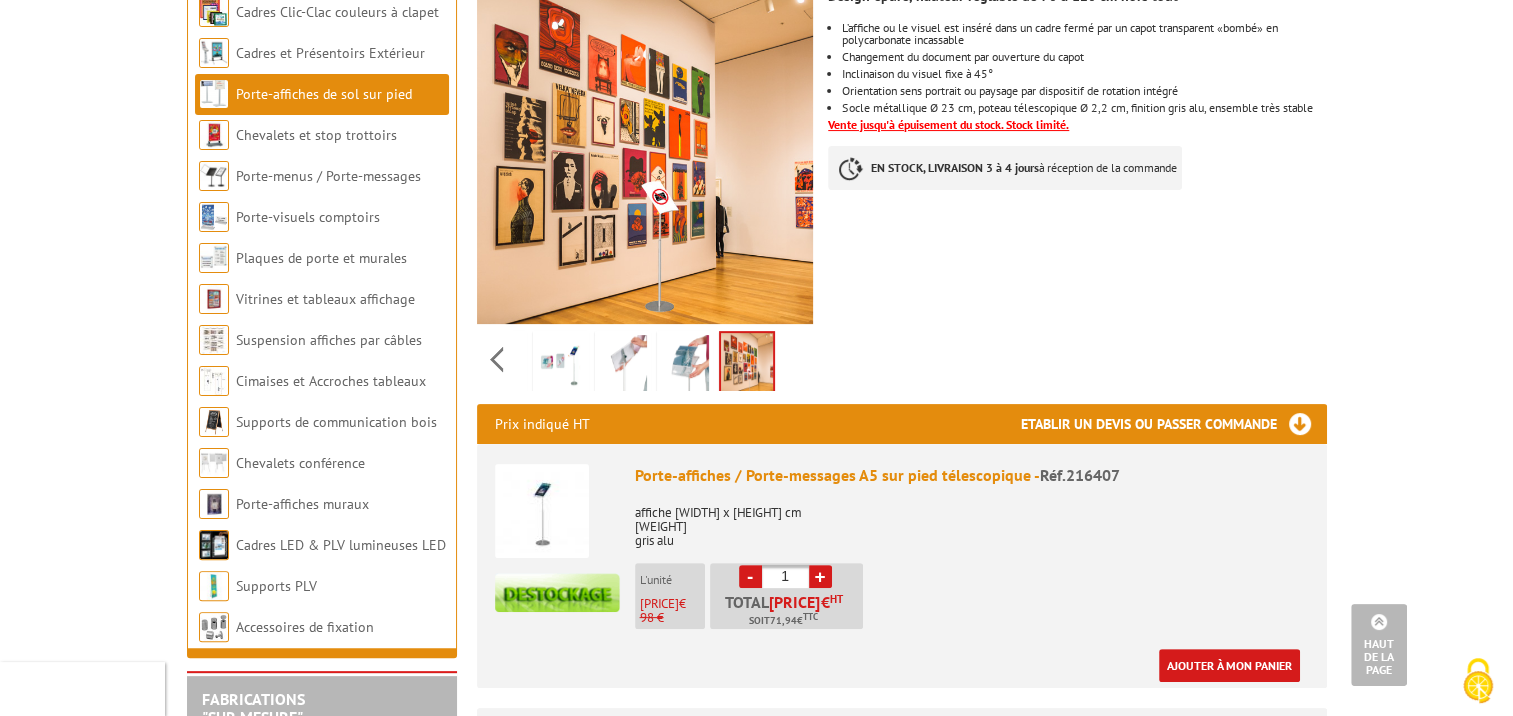 click on "+" at bounding box center [820, 576] 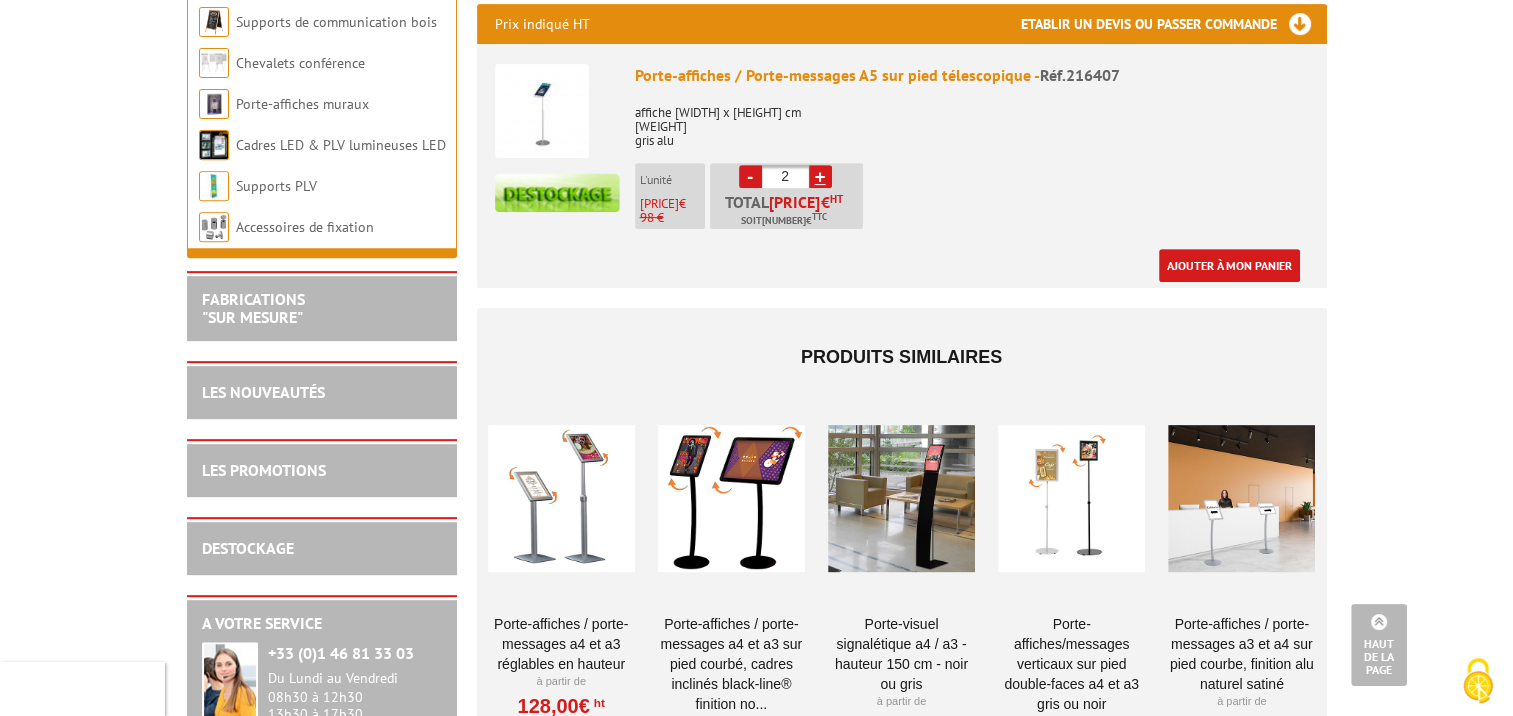 scroll, scrollTop: 400, scrollLeft: 0, axis: vertical 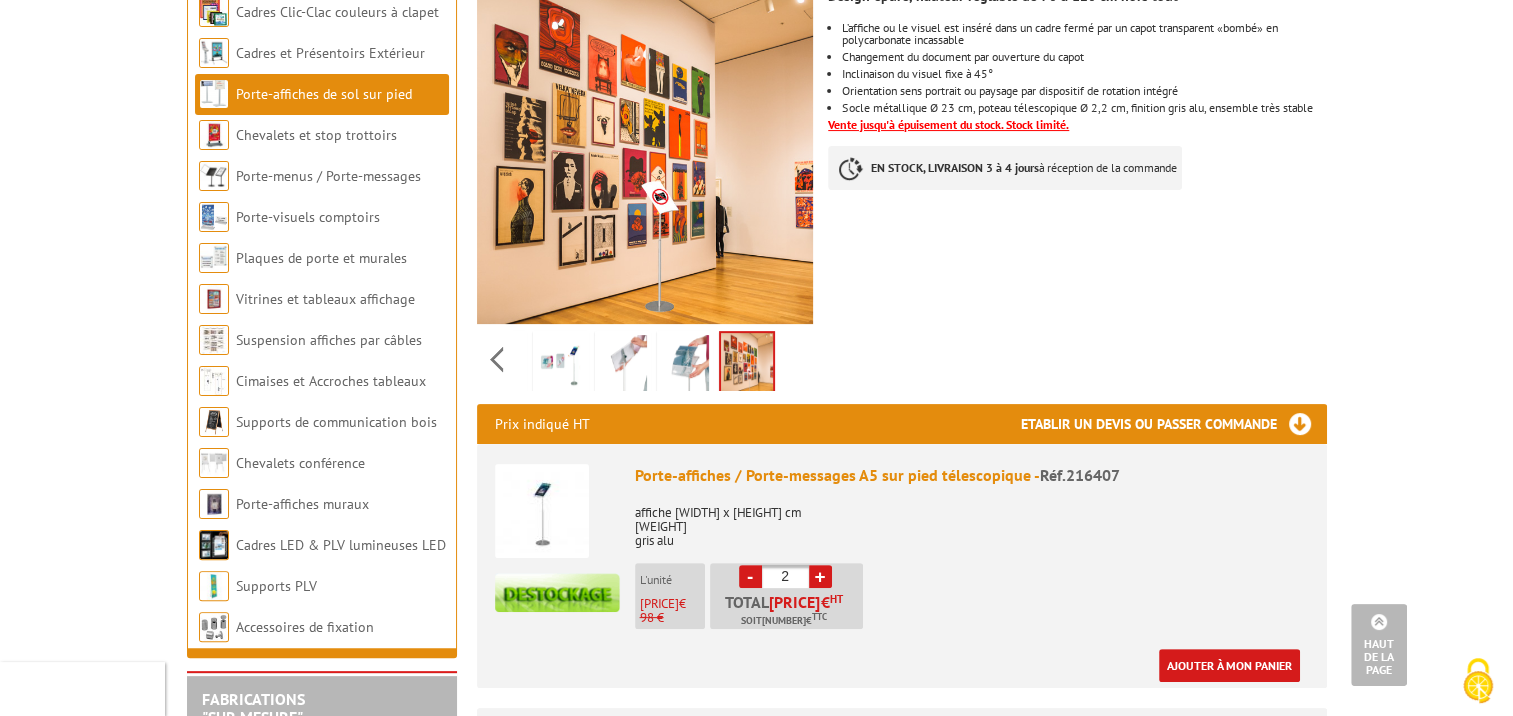 click at bounding box center (685, 366) 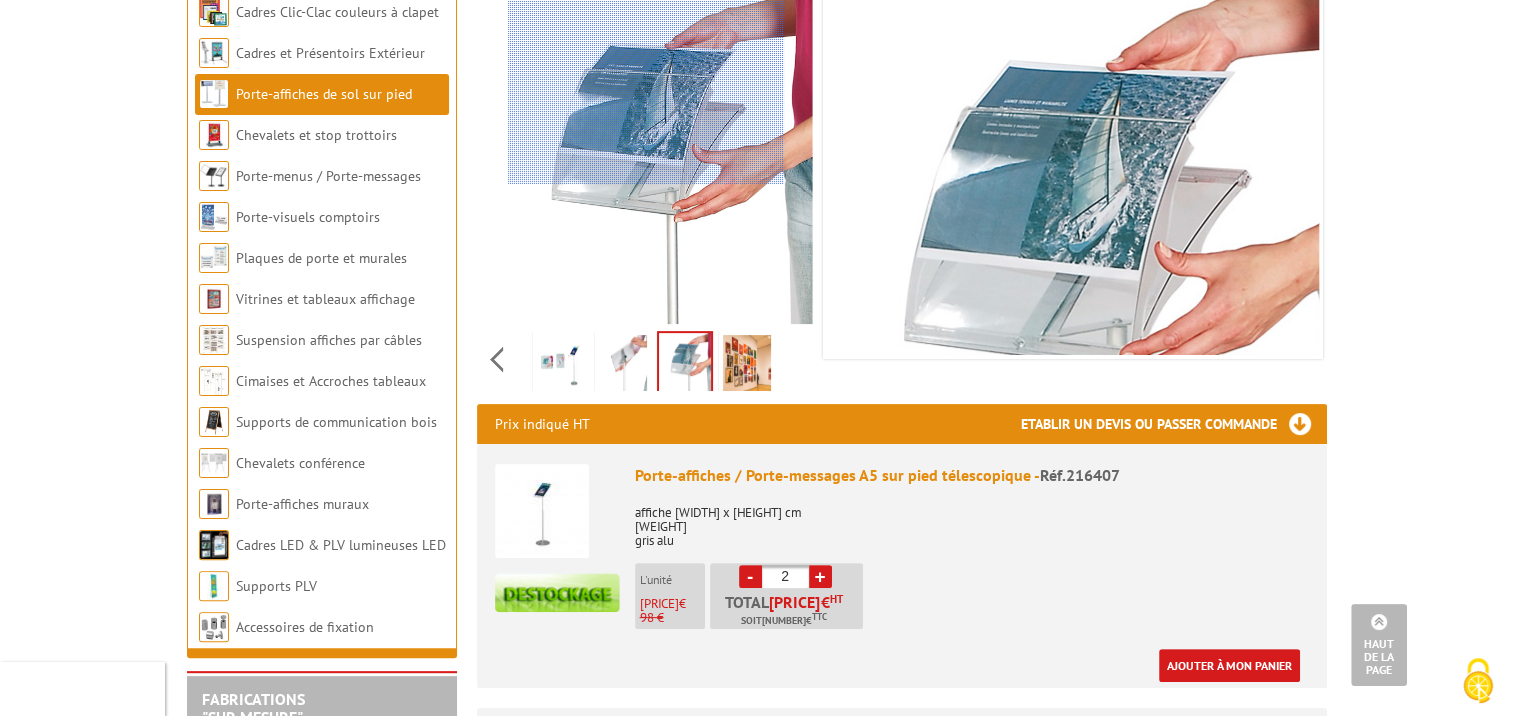 scroll, scrollTop: 0, scrollLeft: 0, axis: both 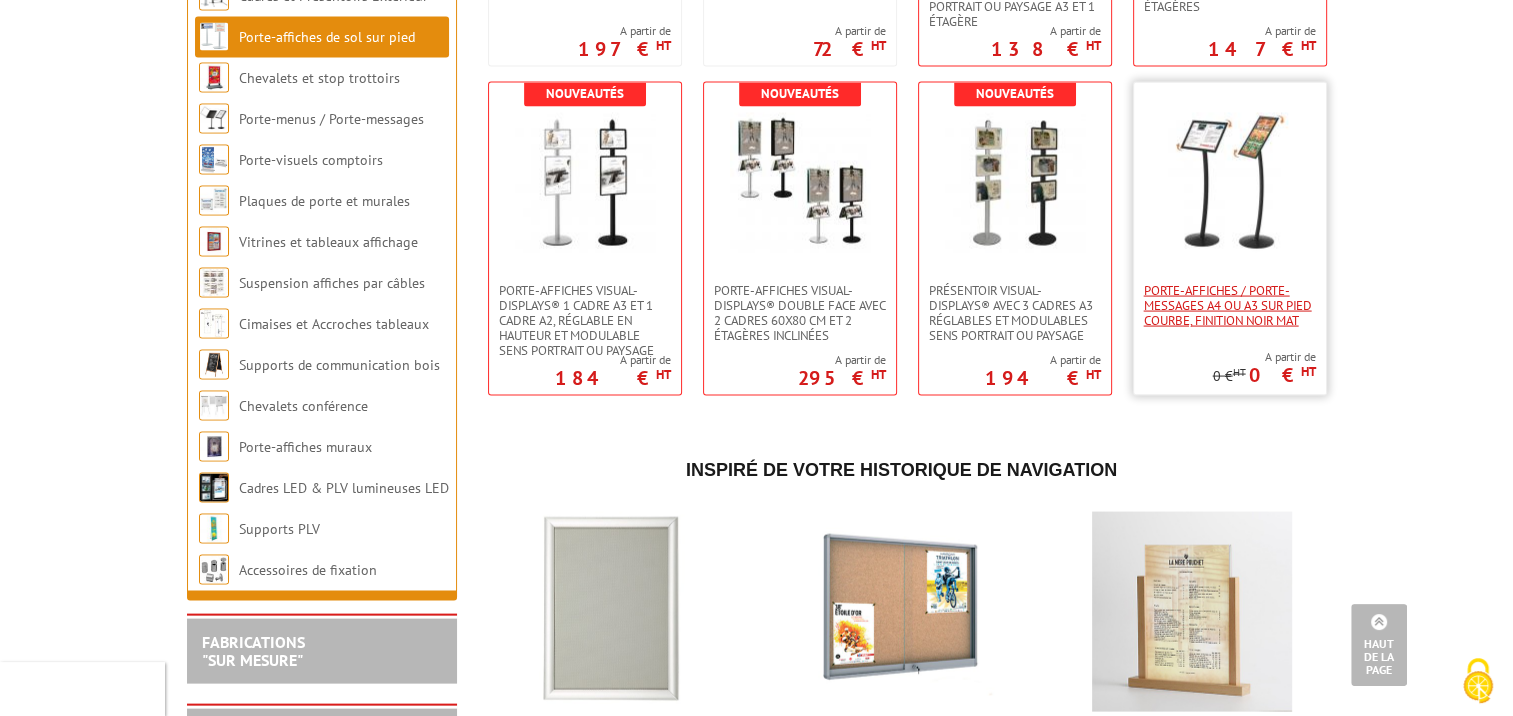 click on "Porte-affiches / Porte-messages  A4 ou A3 sur pied courbe, finition noir mat" at bounding box center [1230, 305] 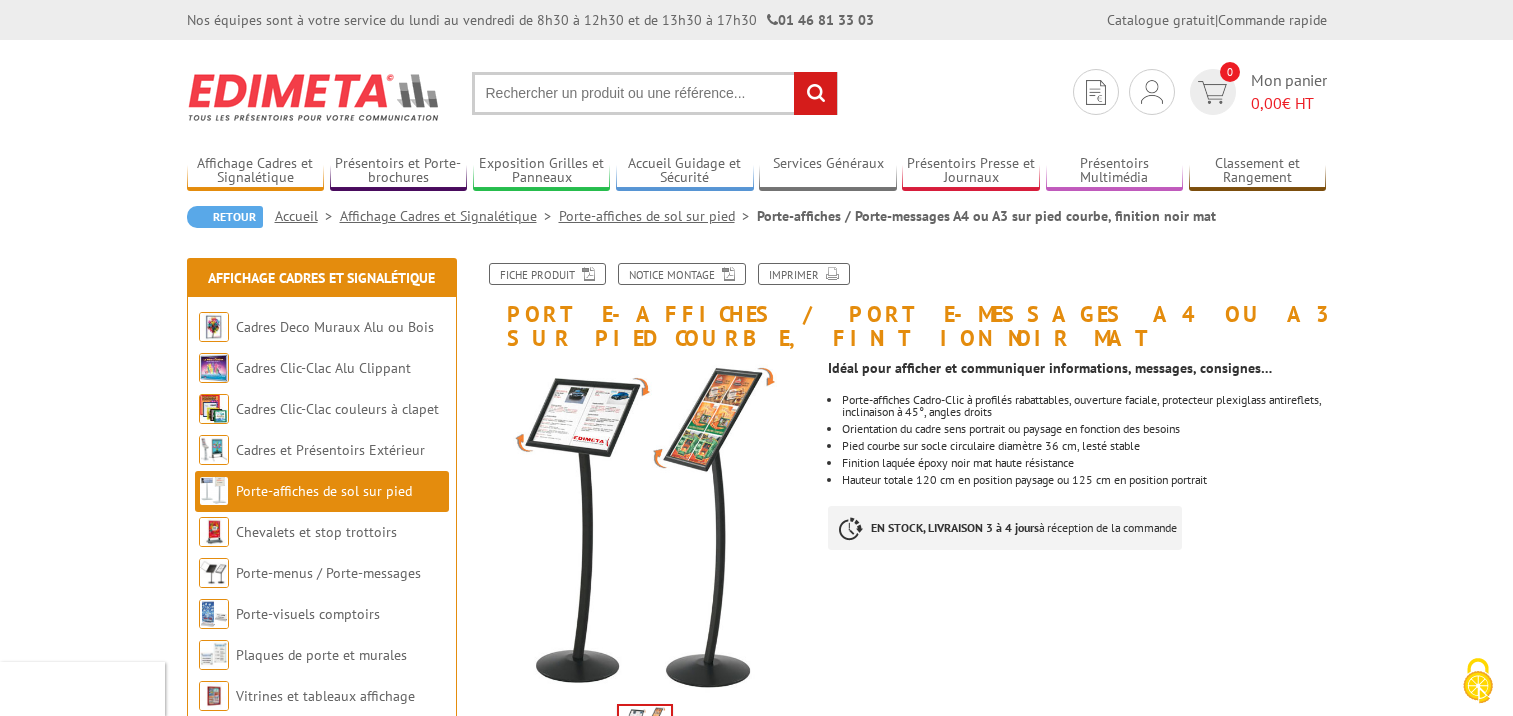 scroll, scrollTop: 0, scrollLeft: 0, axis: both 